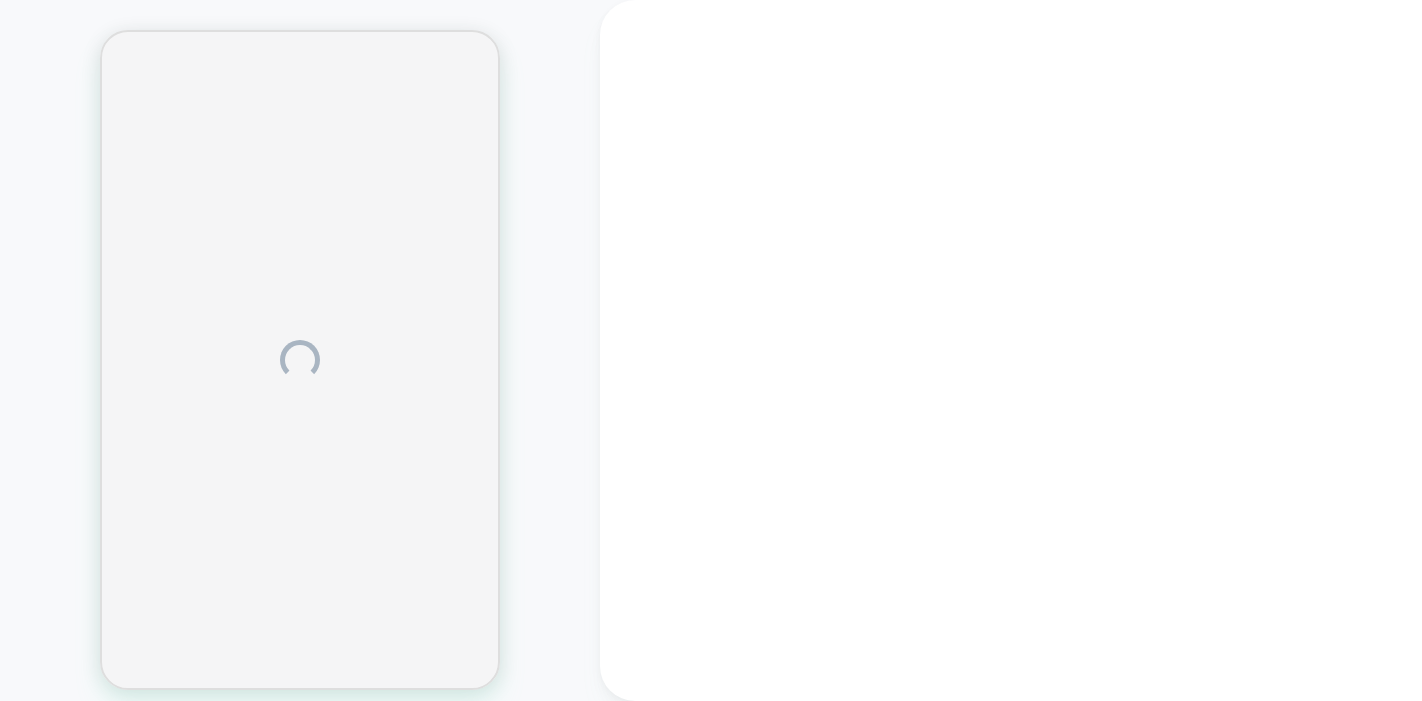 scroll, scrollTop: 0, scrollLeft: 0, axis: both 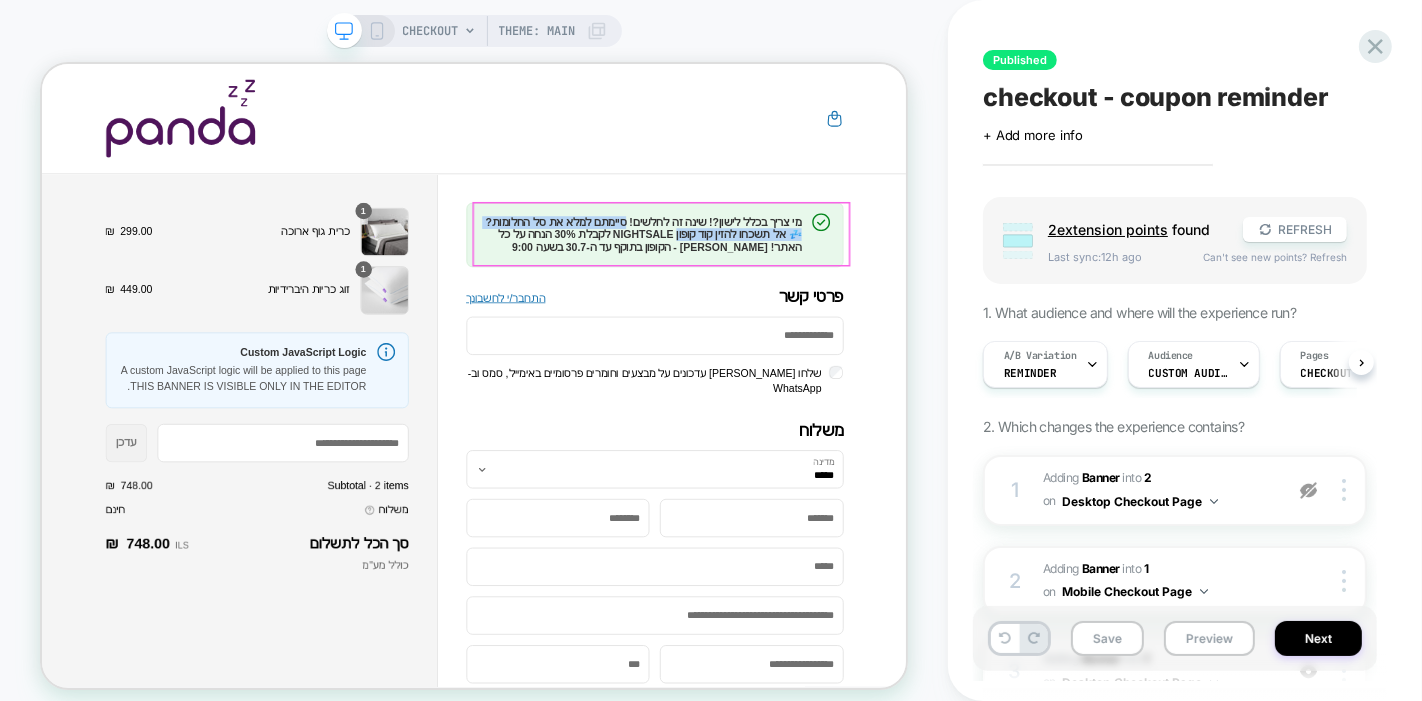 click on "מי צריך בכלל לישון?! שינה זה לחלשים! סיימתם למלא את סל החלומות? 💤 אל תשכחו להזין קוד קופון  NIGHTSALE לקבלת 30% הנחה על כל האתר! [PERSON_NAME] - הקופון בתוקף עד ה-30.7 בשעה 9:00" at bounding box center [840, 291] 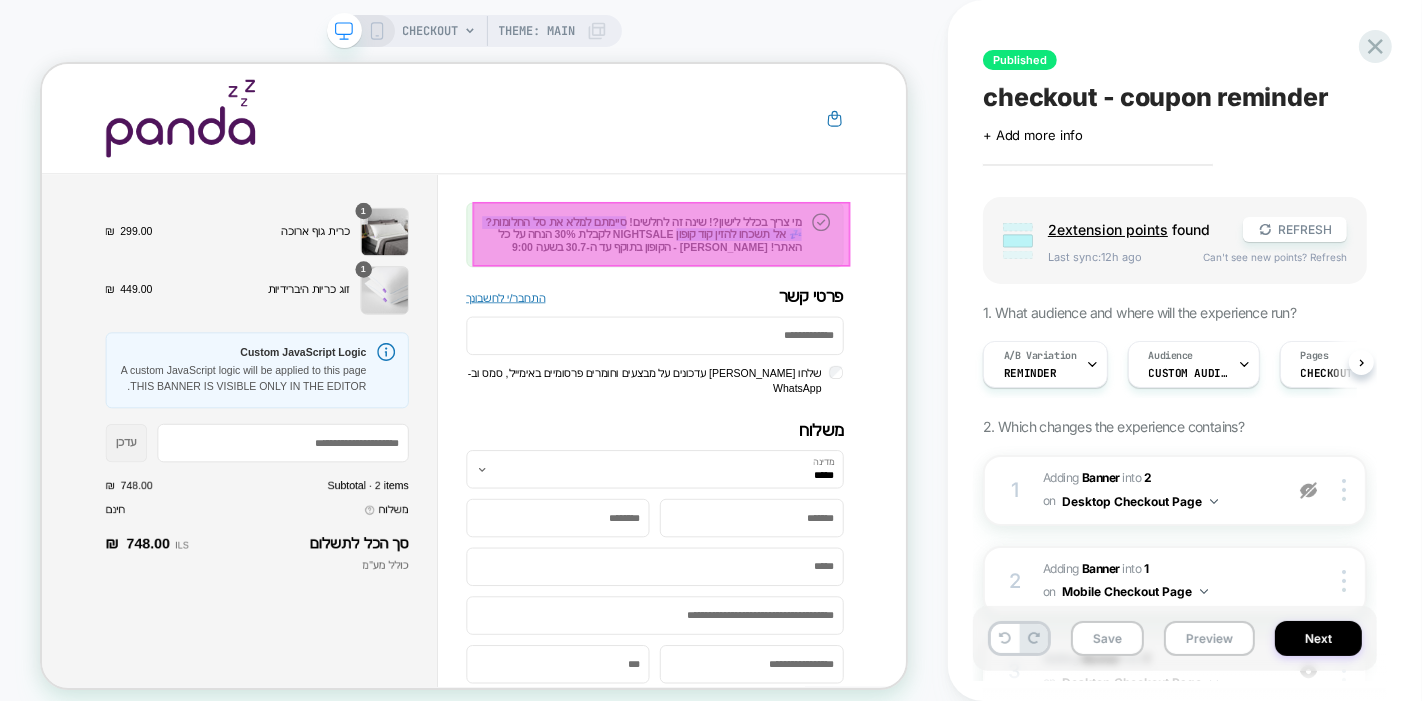 click on "מי צריך בכלל לישון?! שינה זה לחלשים! סיימתם למלא את סל החלומות? 💤 אל תשכחו להזין קוד קופון  NIGHTSALE לקבלת 30% הנחה על כל האתר! [PERSON_NAME] - הקופון בתוקף עד ה-30.7 בשעה 9:00" at bounding box center [840, 291] 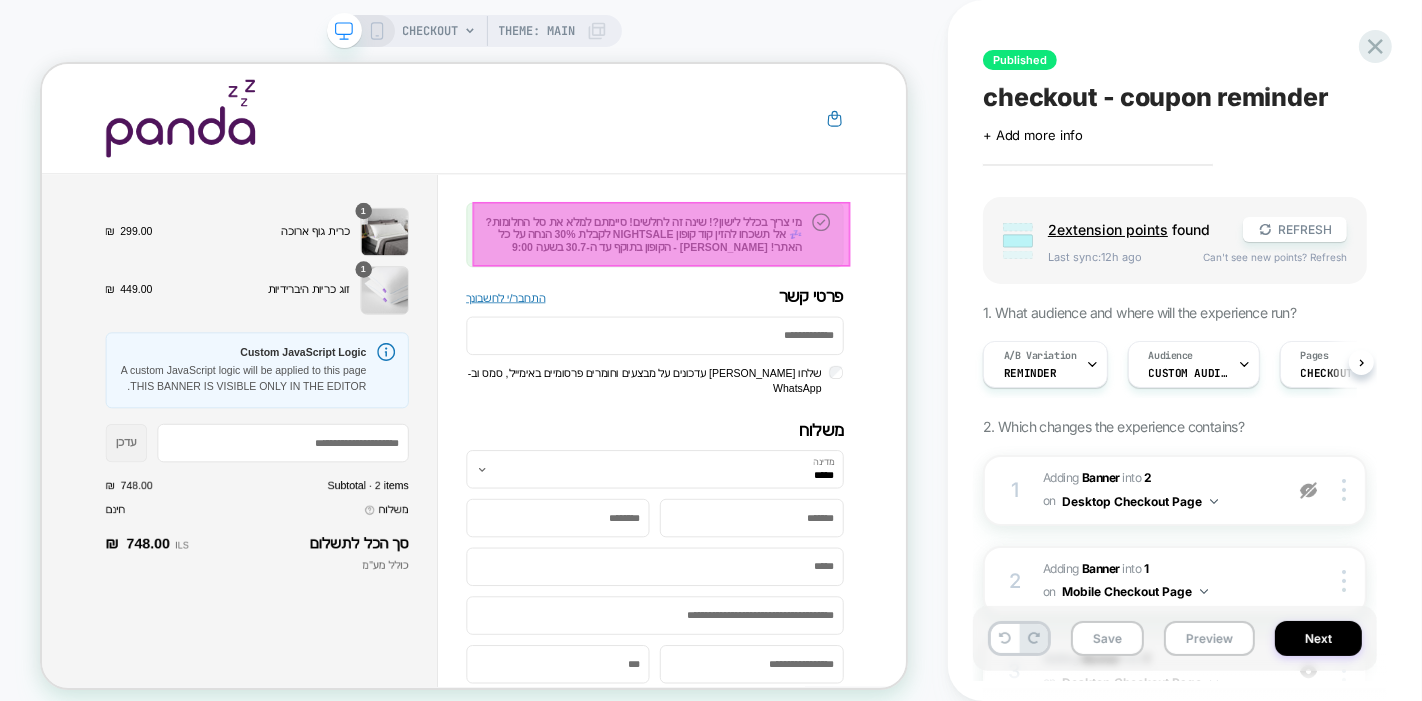 click at bounding box center (867, 290) 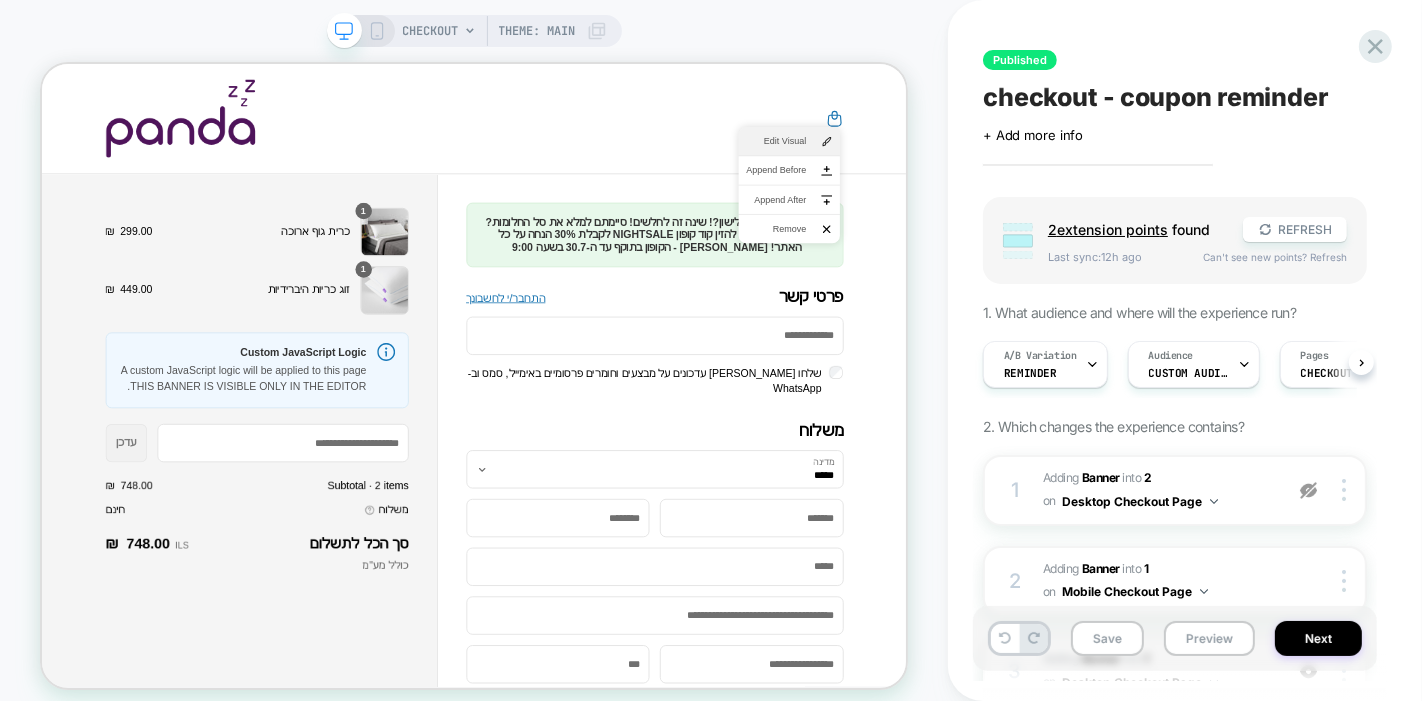 click on "Edit Visual" at bounding box center [1038, 166] 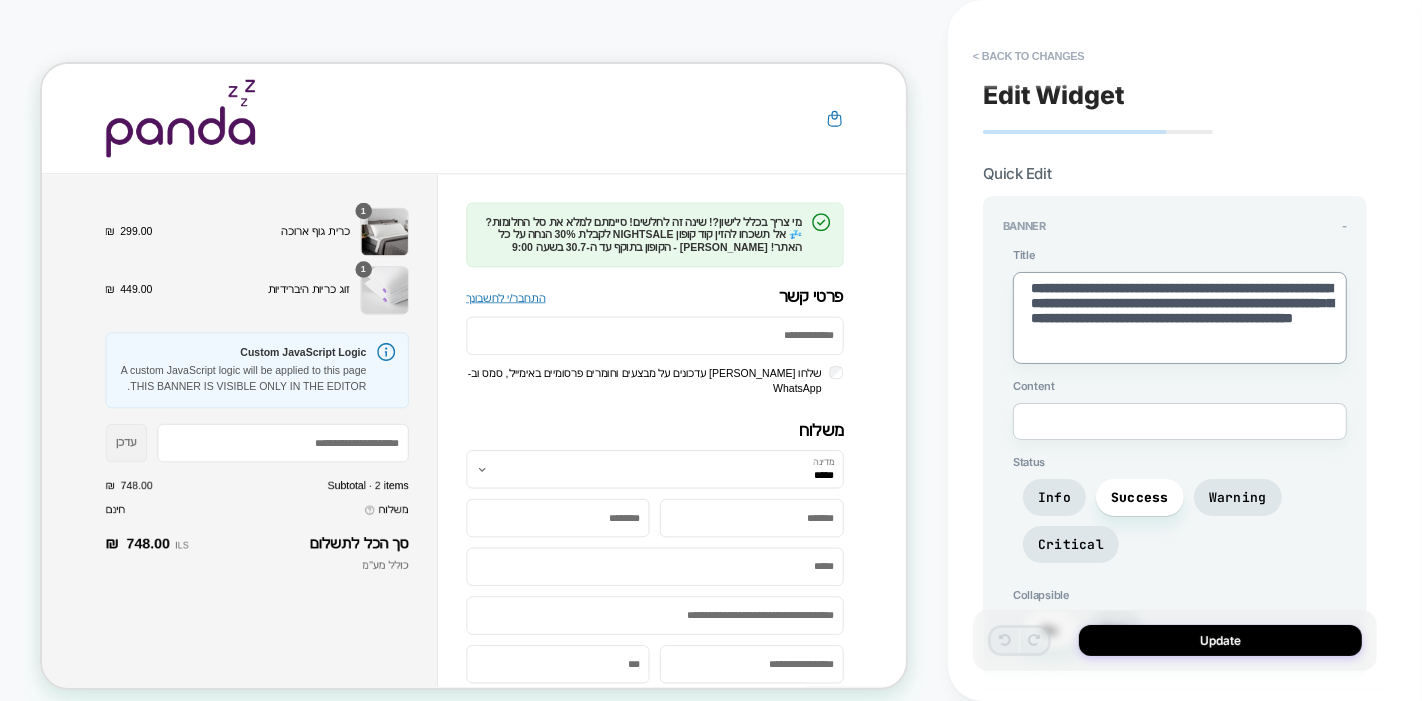 click on "**********" at bounding box center [1180, 318] 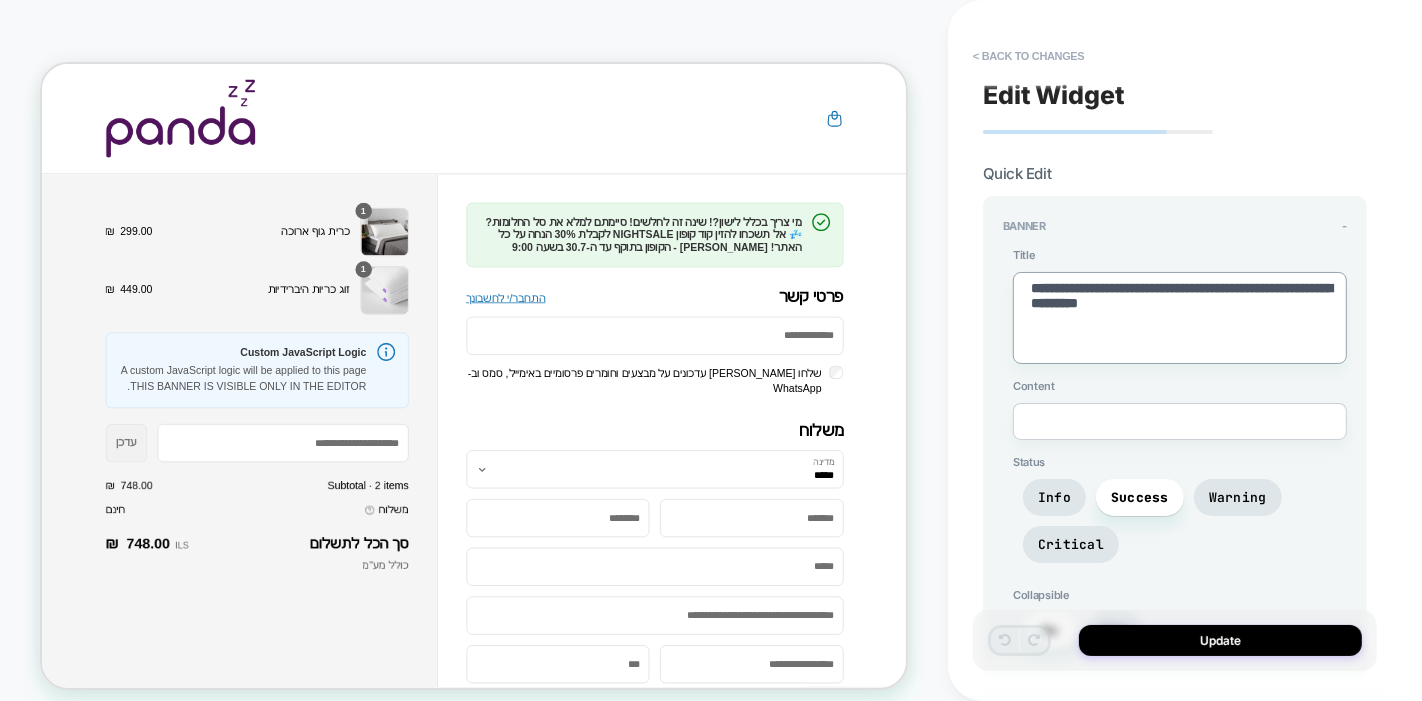 type on "*" 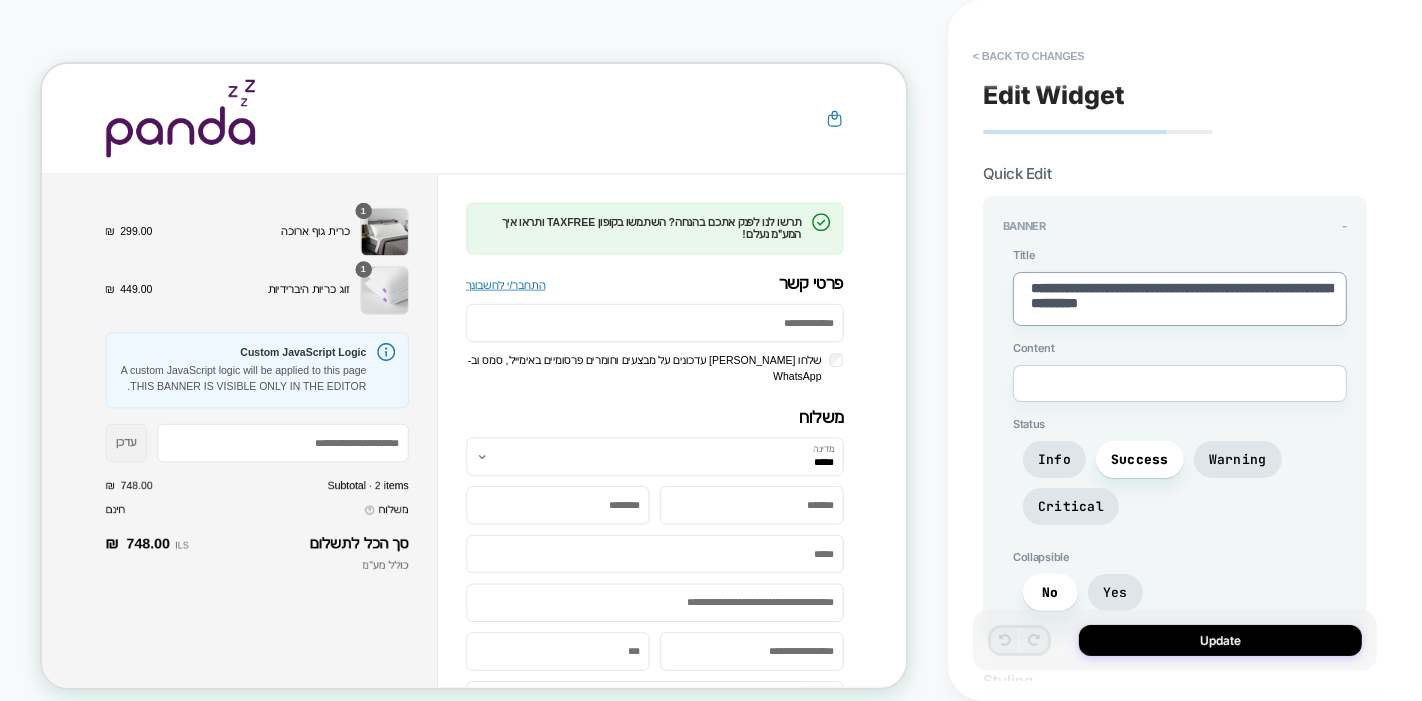 type on "**********" 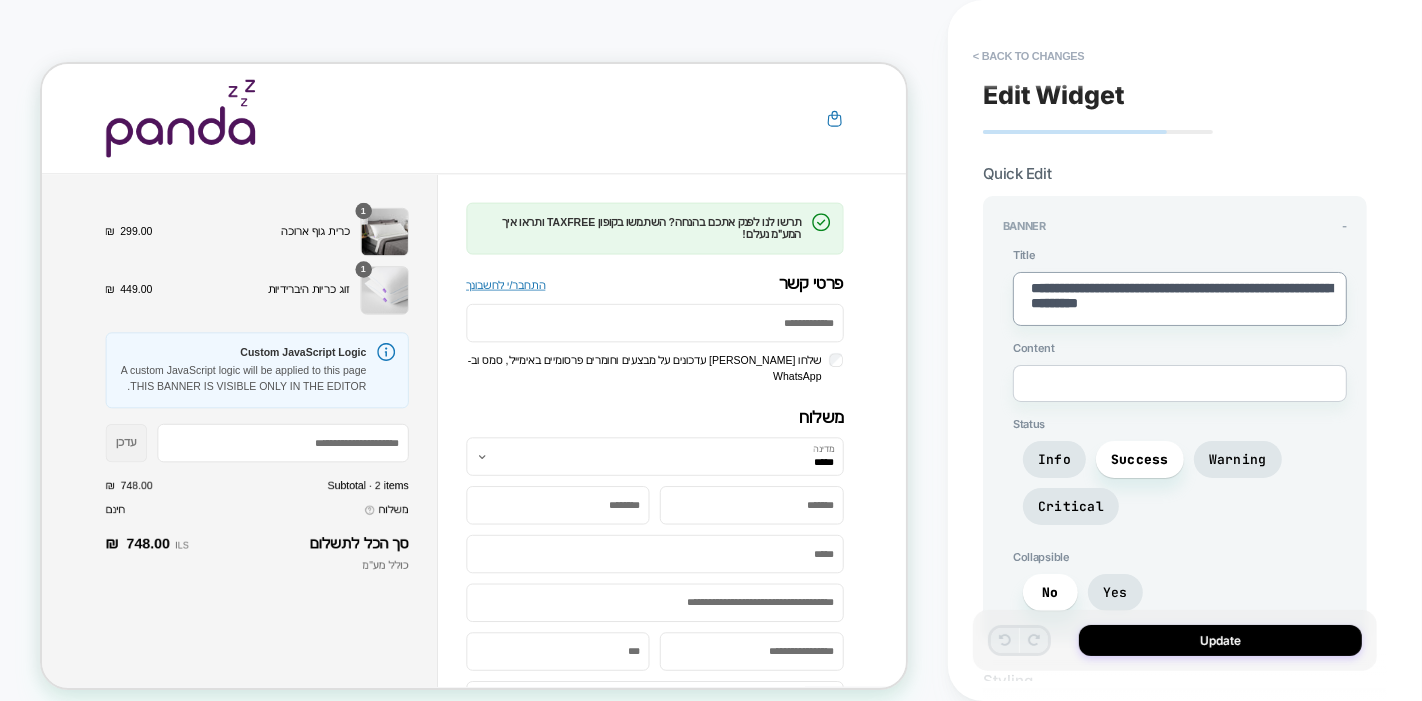 click on "**********" at bounding box center [1180, 299] 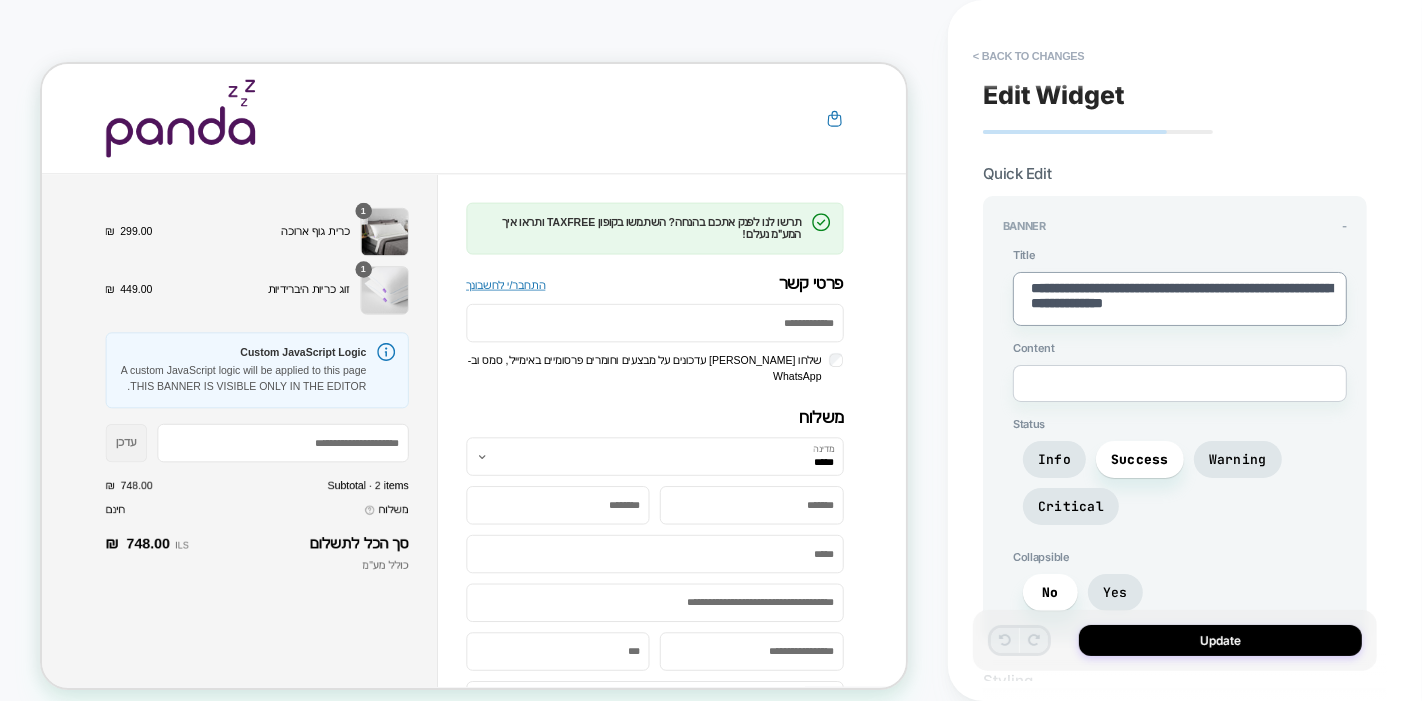type on "*" 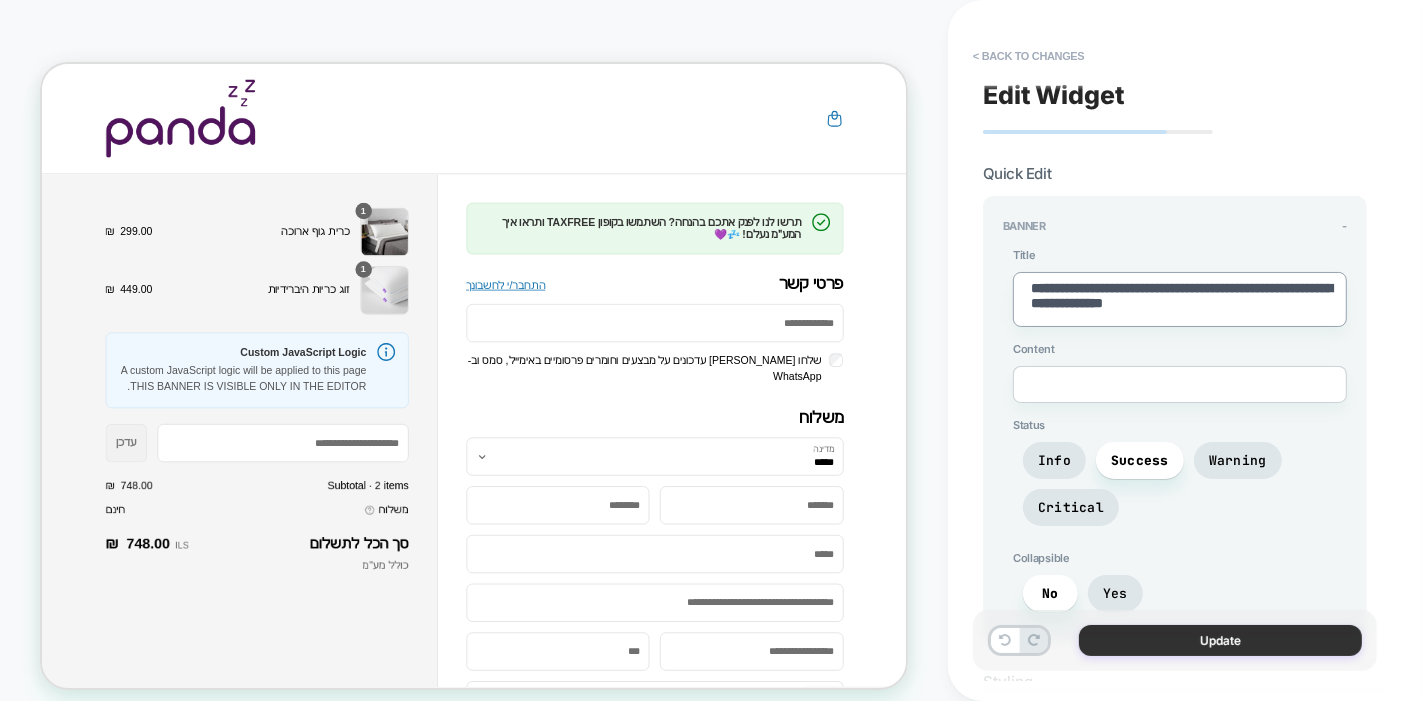 type on "**********" 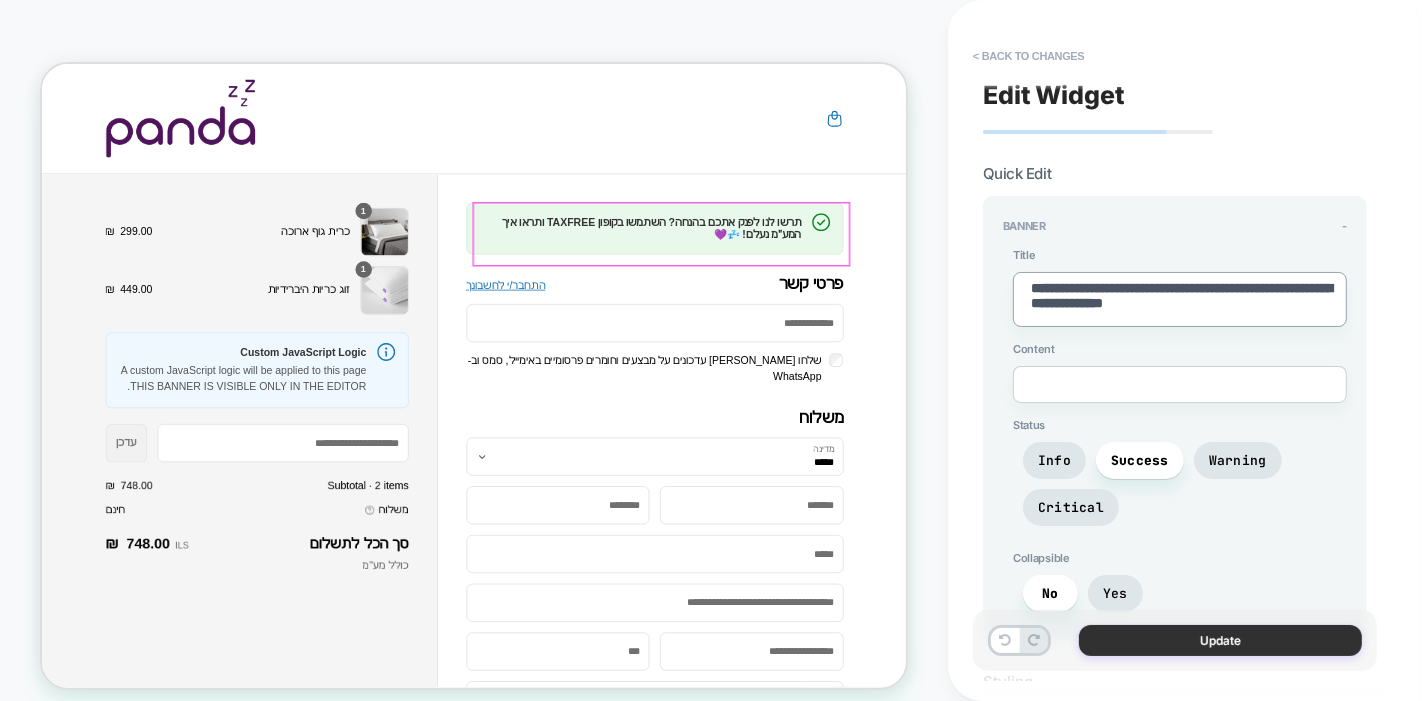 type on "*" 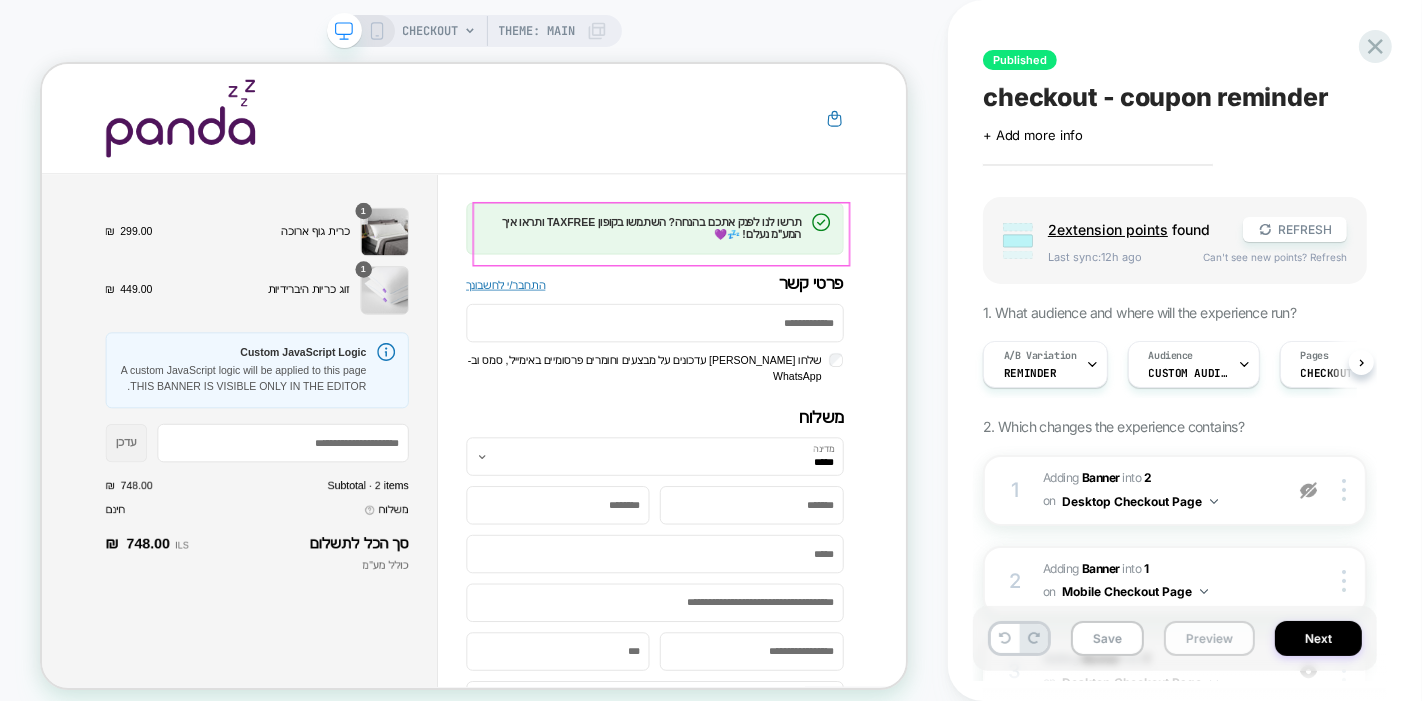 scroll, scrollTop: 0, scrollLeft: 0, axis: both 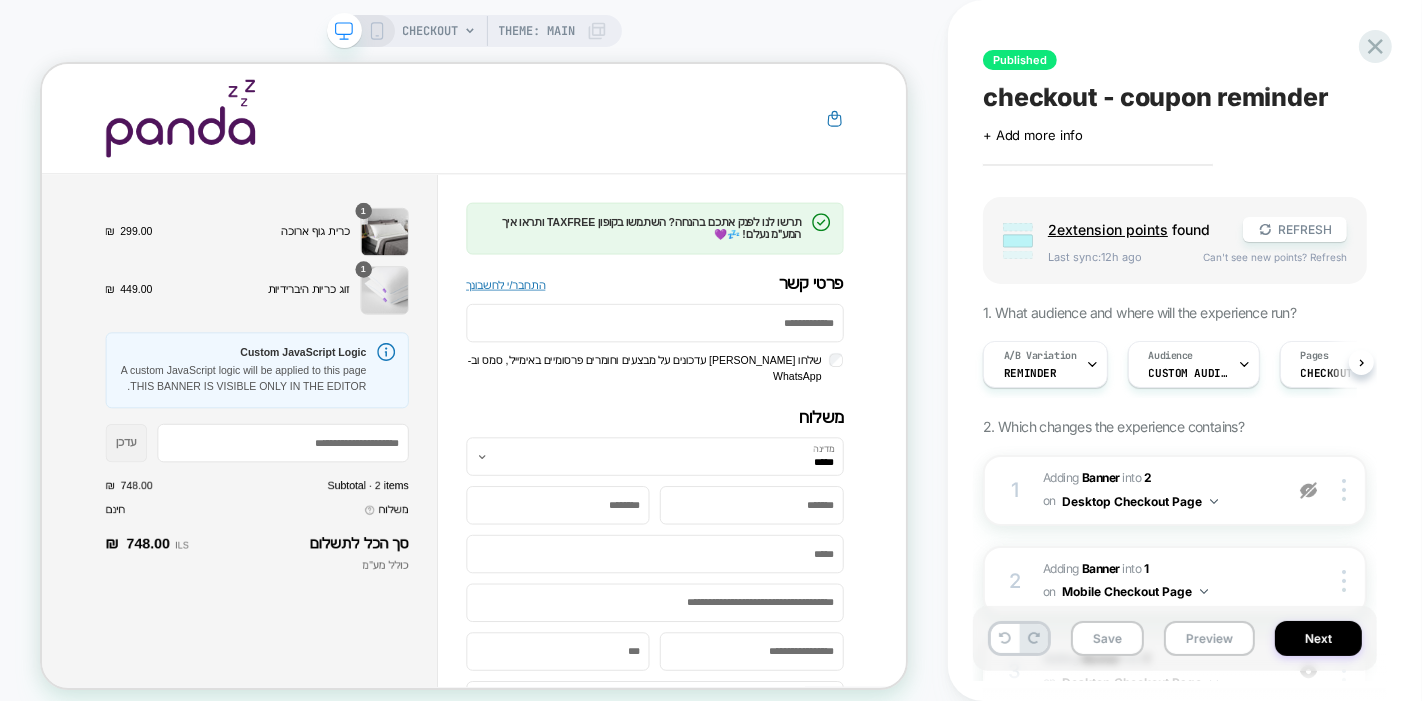 click 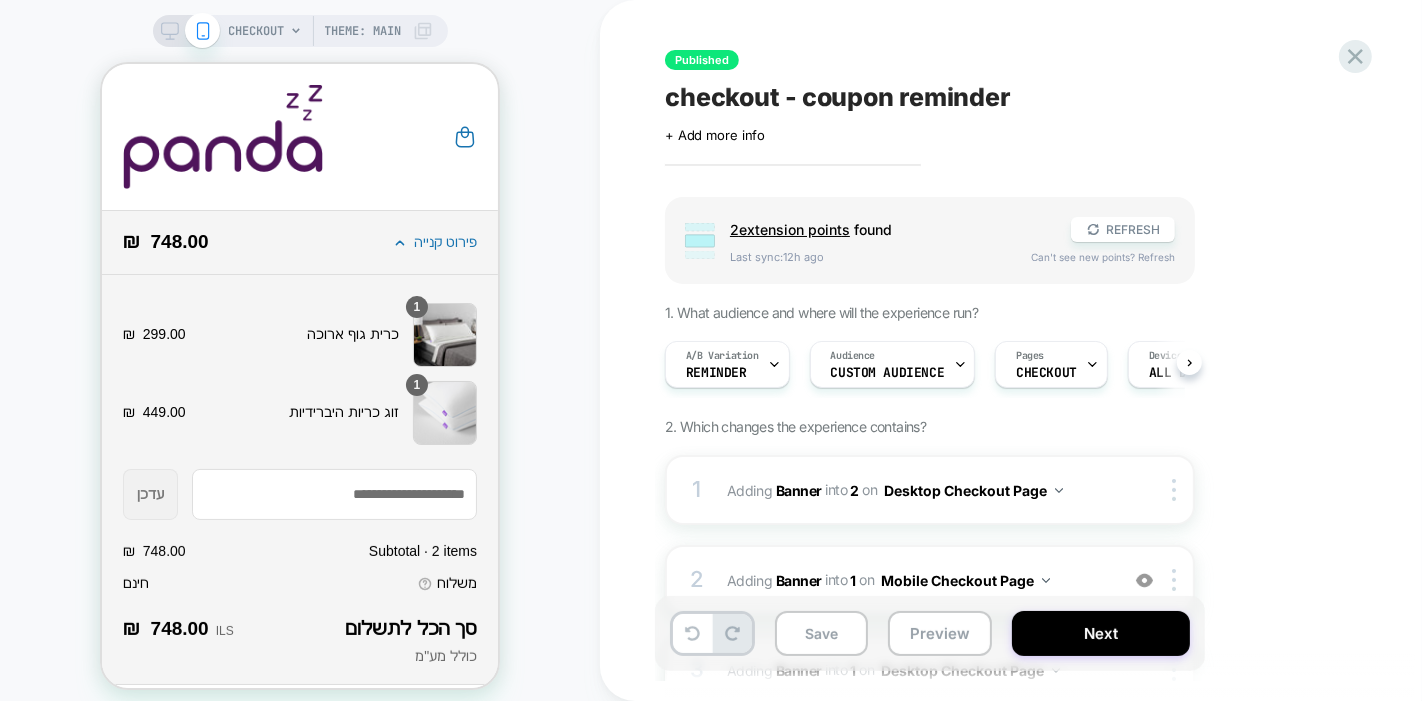 scroll, scrollTop: 0, scrollLeft: 0, axis: both 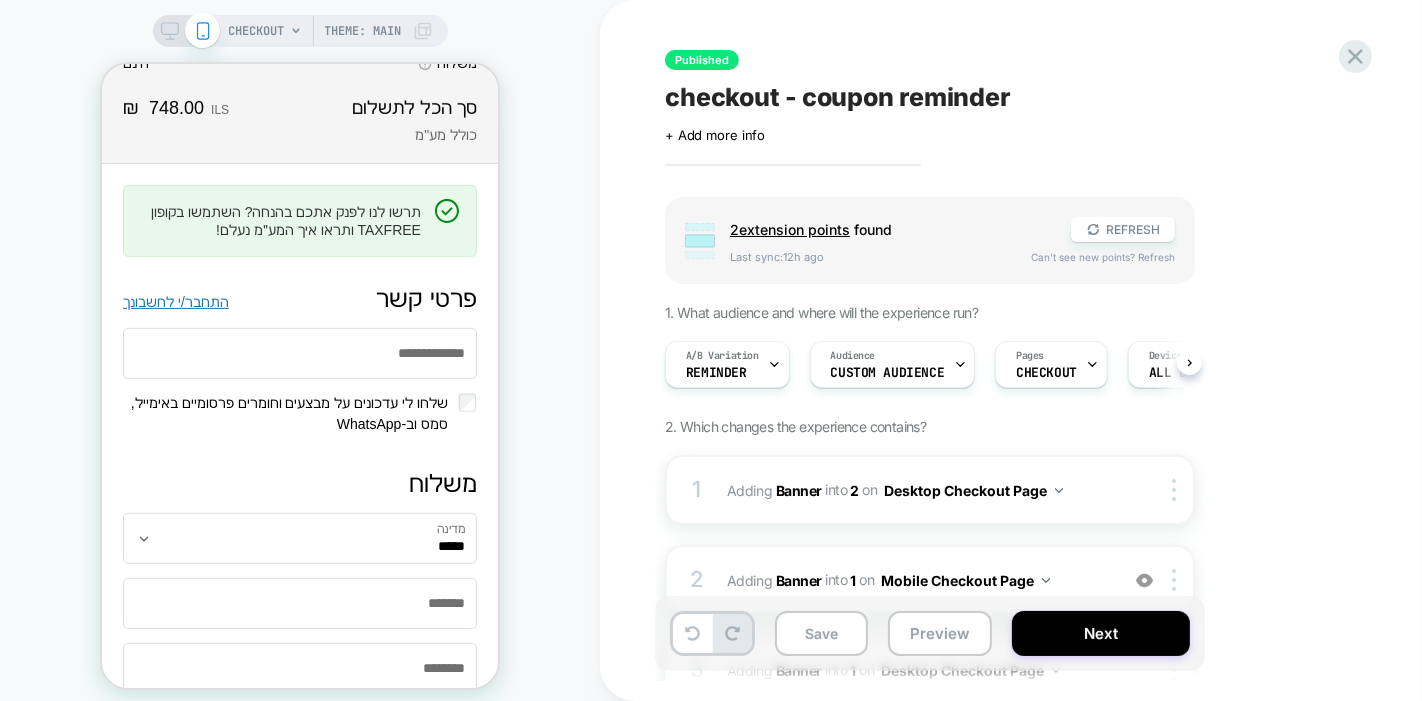 click at bounding box center [186, 31] 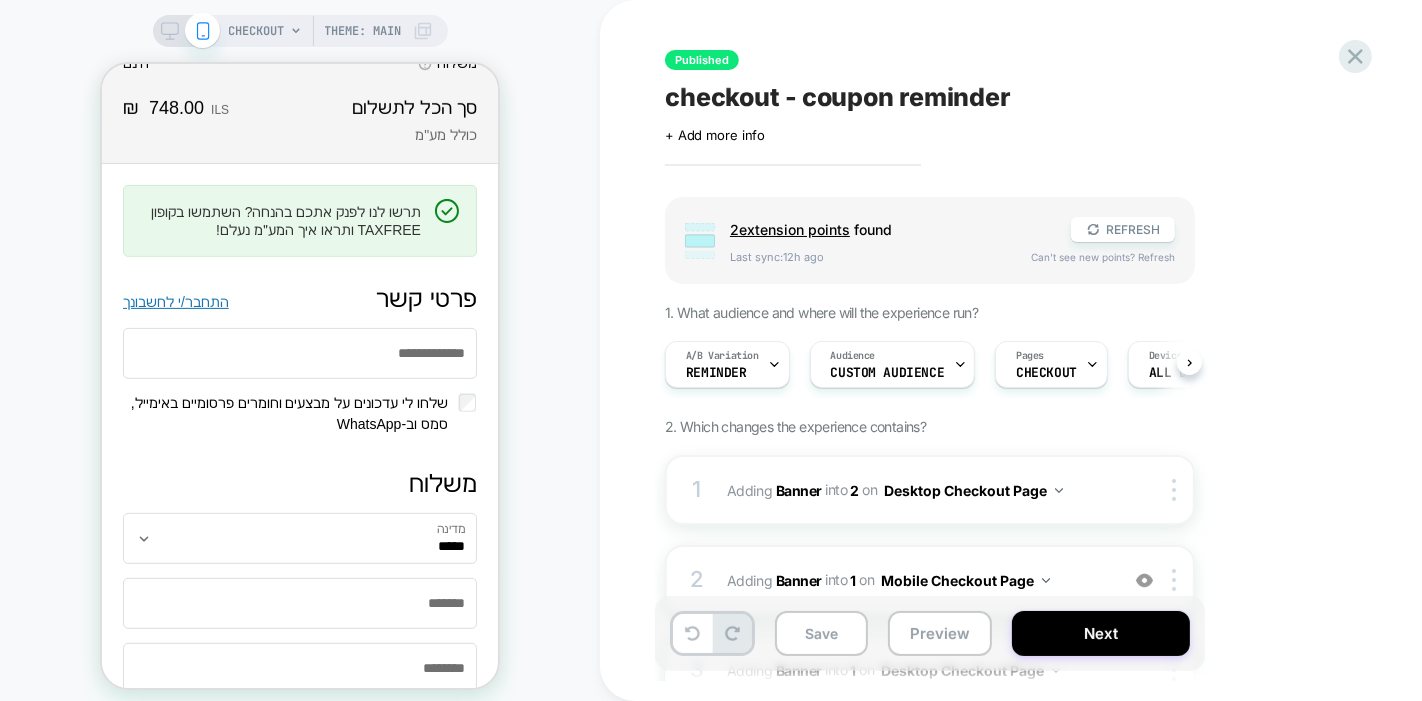 click 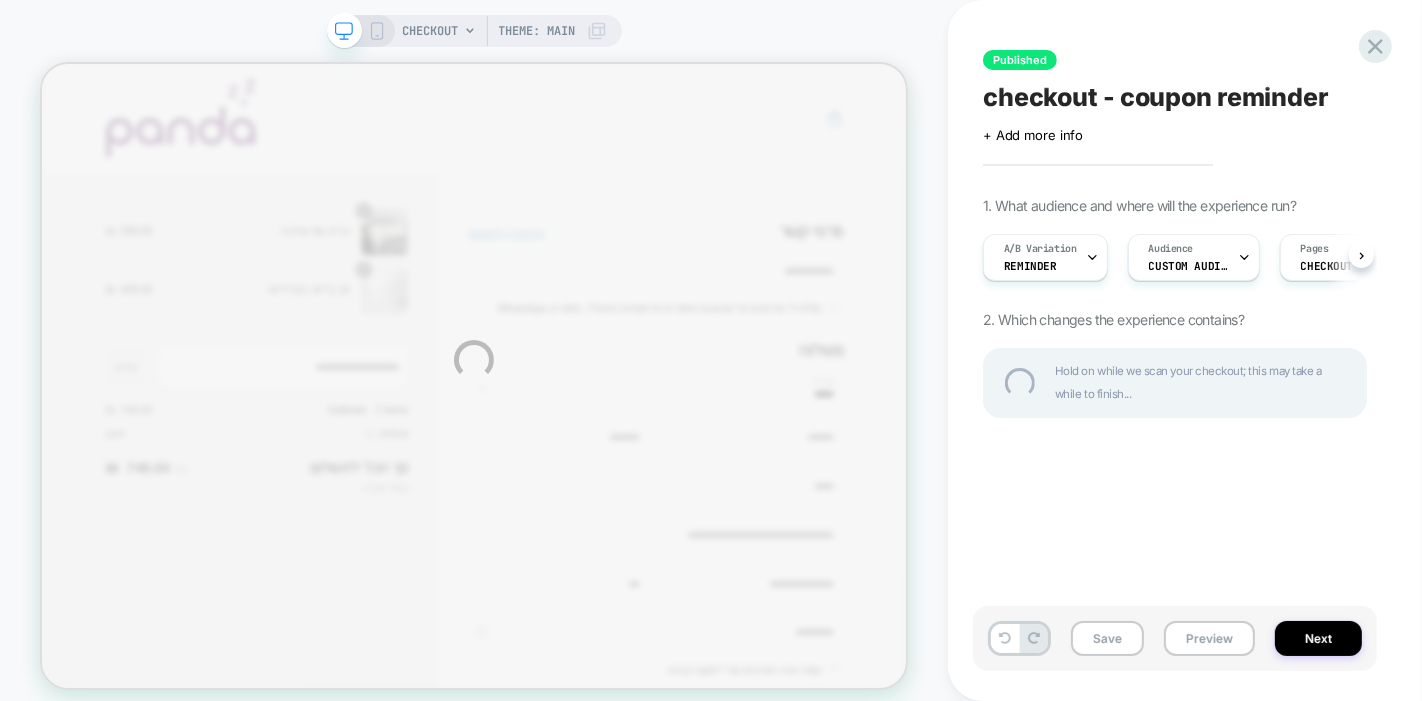scroll, scrollTop: 0, scrollLeft: 0, axis: both 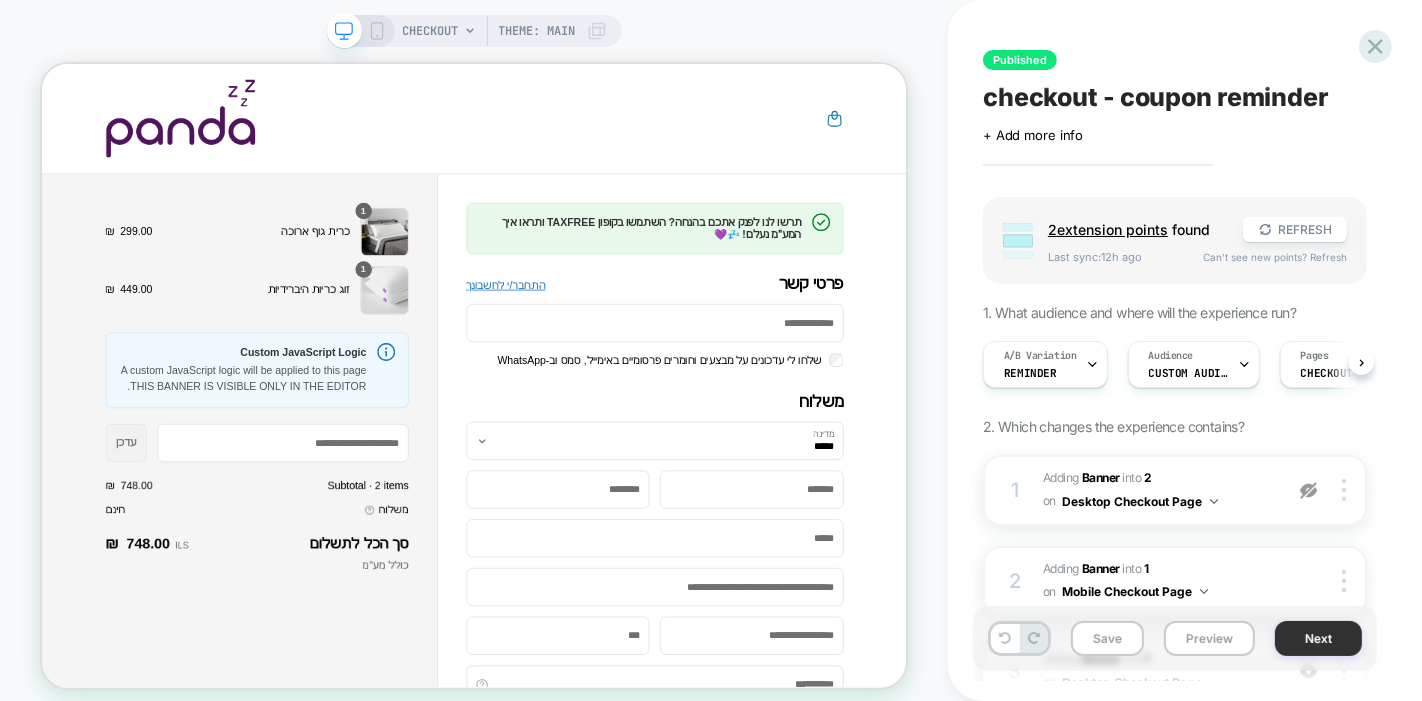 click on "Next" at bounding box center [1318, 638] 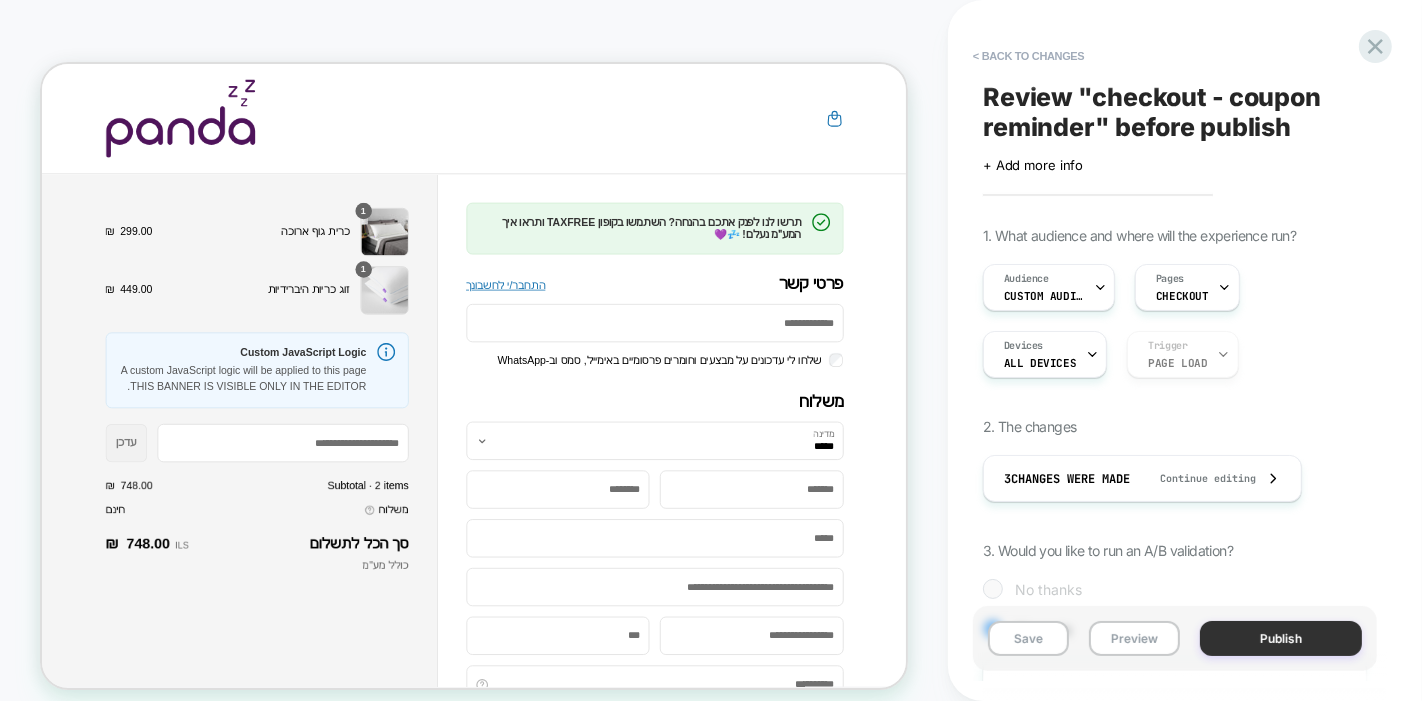 scroll, scrollTop: 0, scrollLeft: 1, axis: horizontal 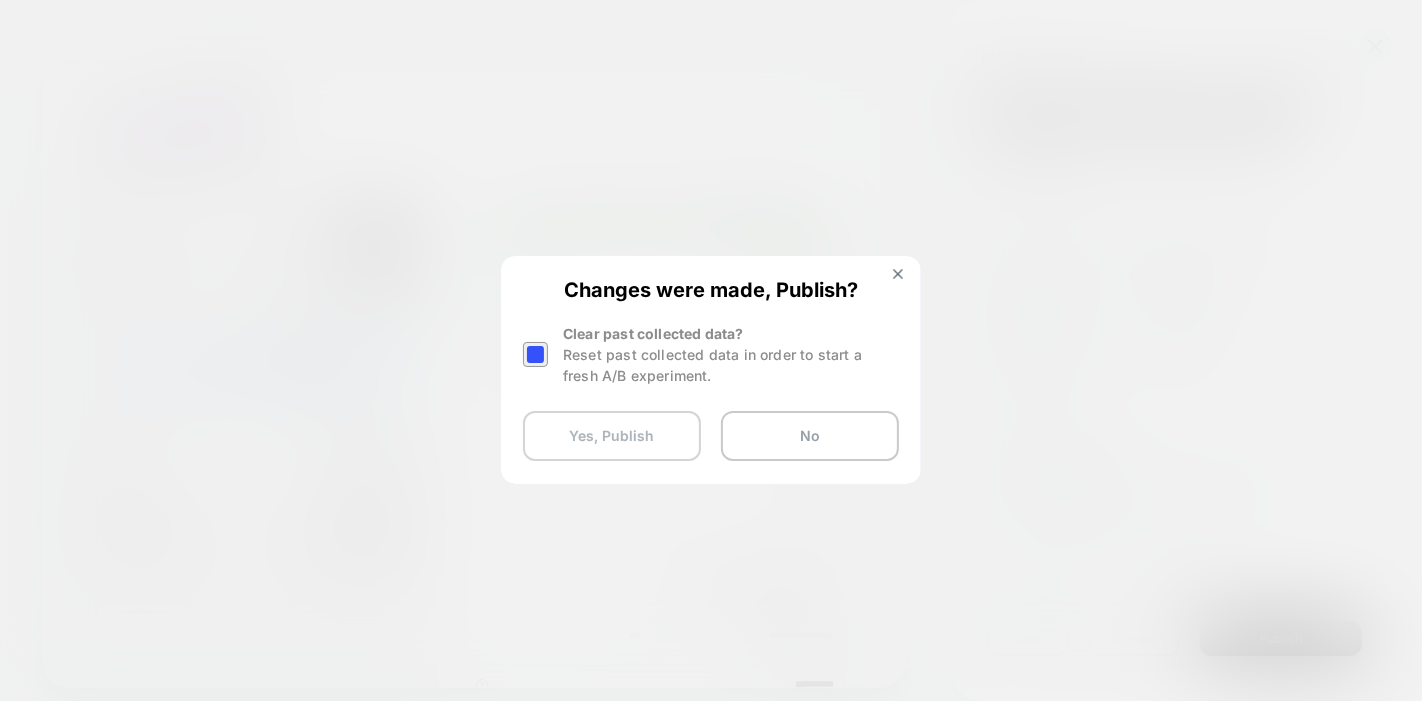 click on "Yes, Publish" at bounding box center [612, 436] 